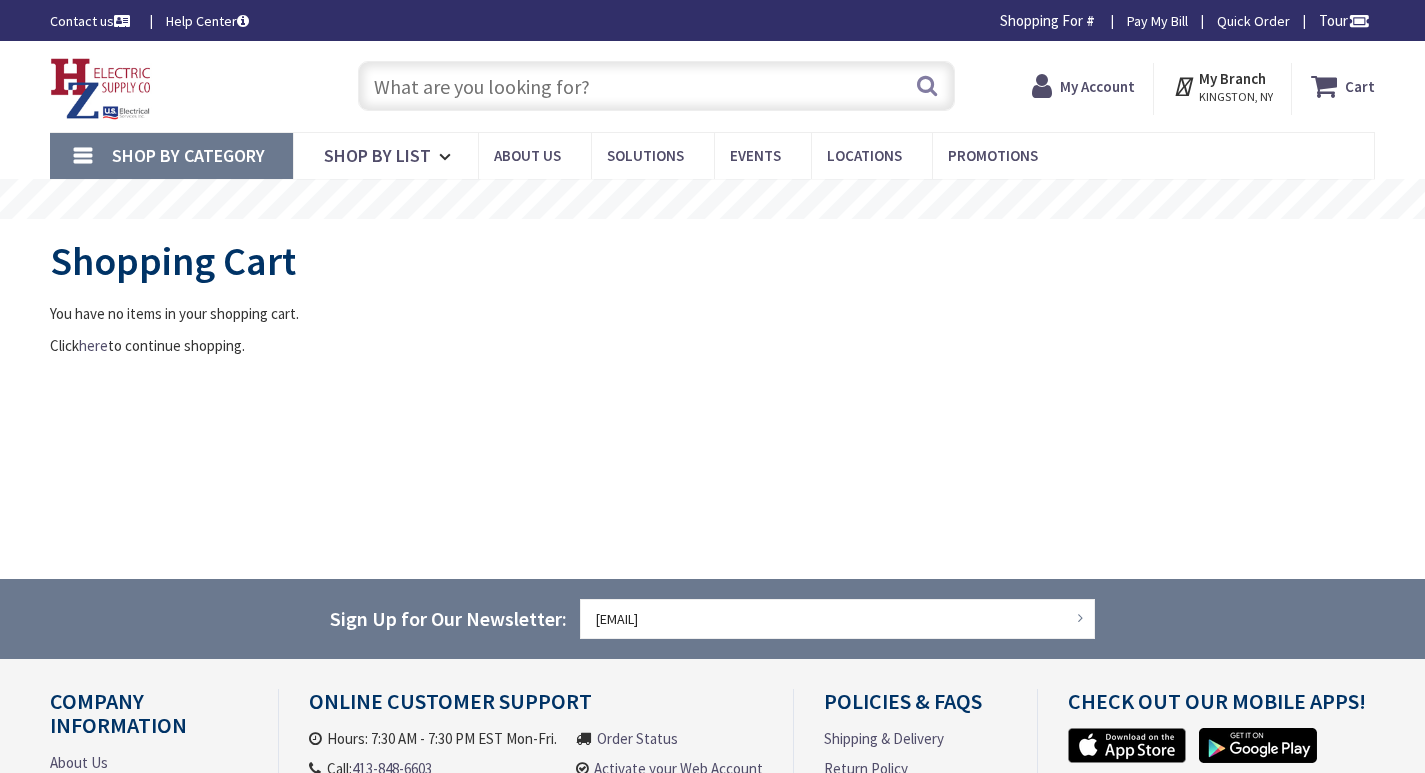 scroll, scrollTop: 0, scrollLeft: 0, axis: both 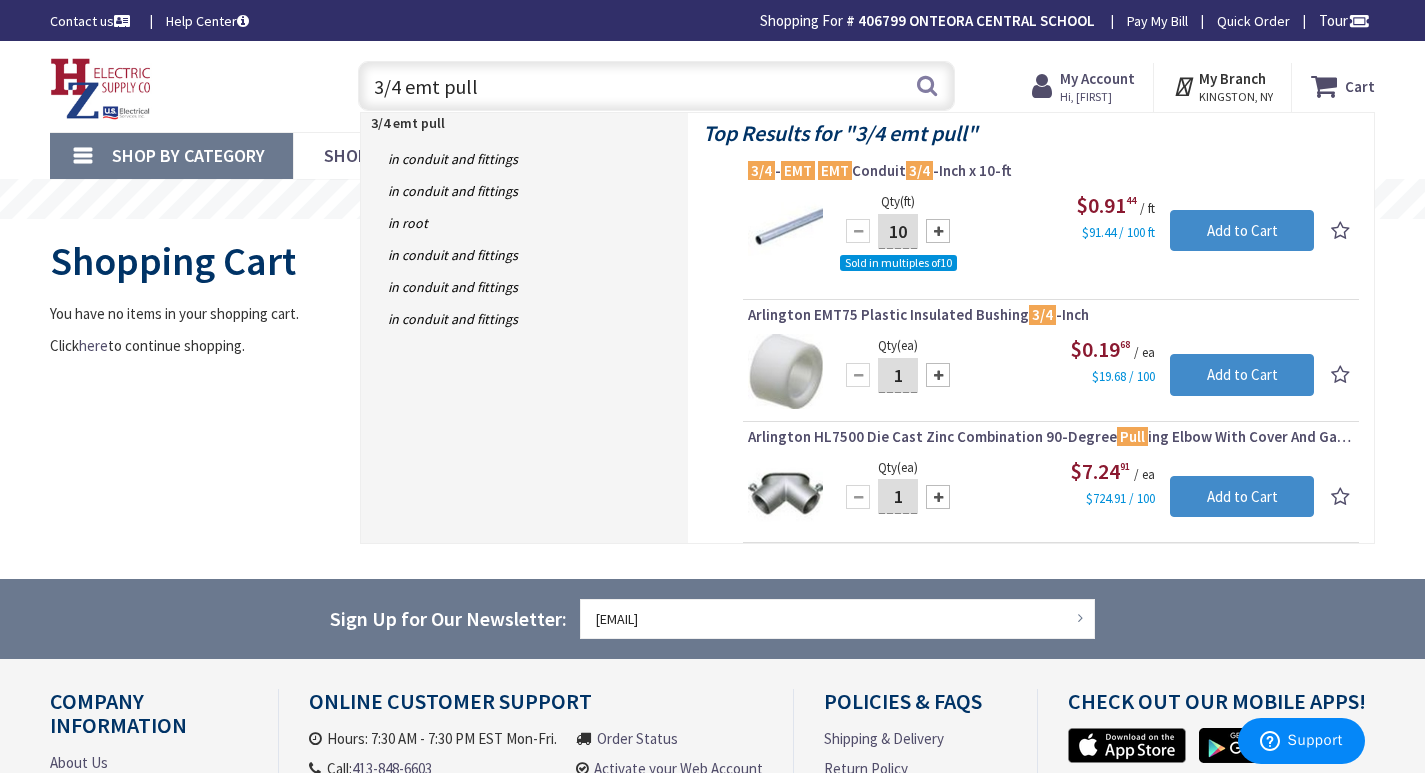 type on "3/4 emt pull" 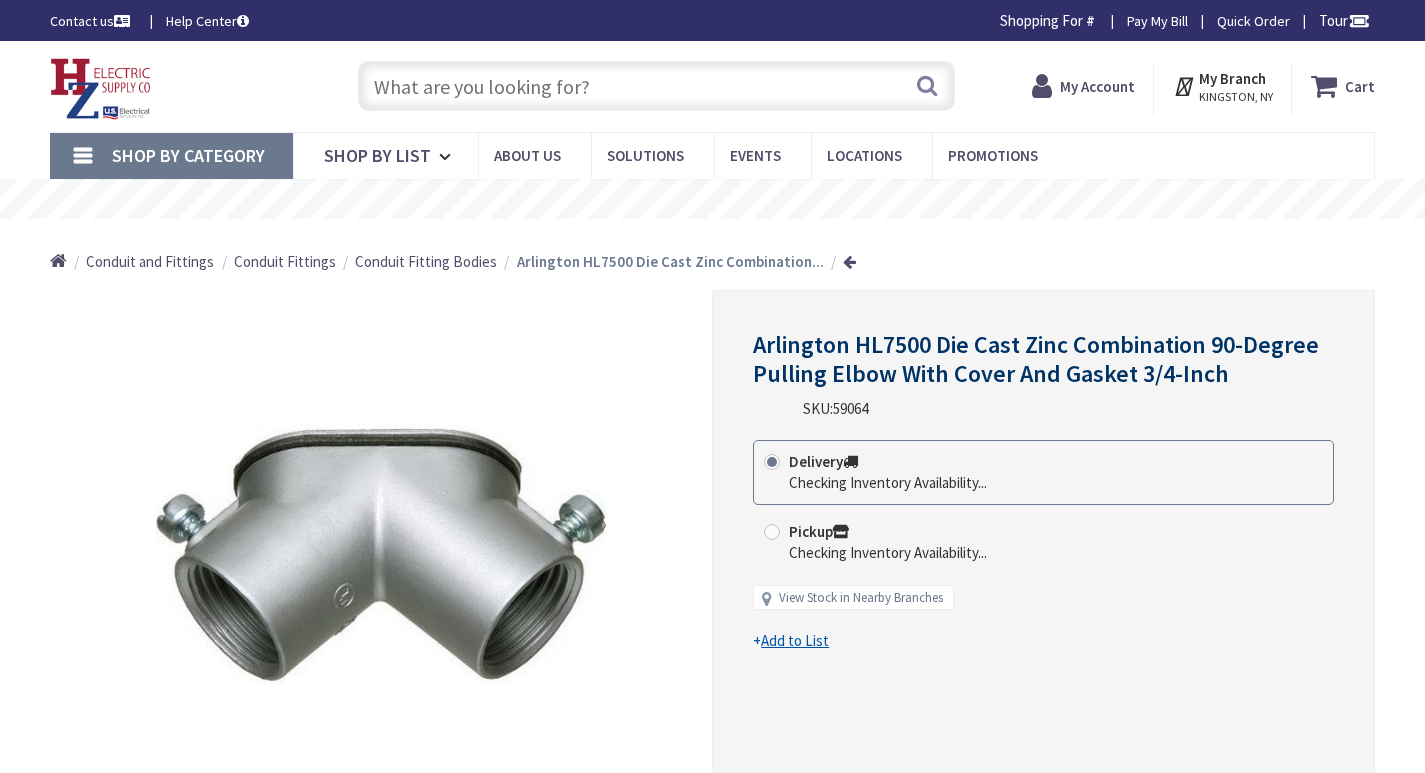 scroll, scrollTop: 0, scrollLeft: 0, axis: both 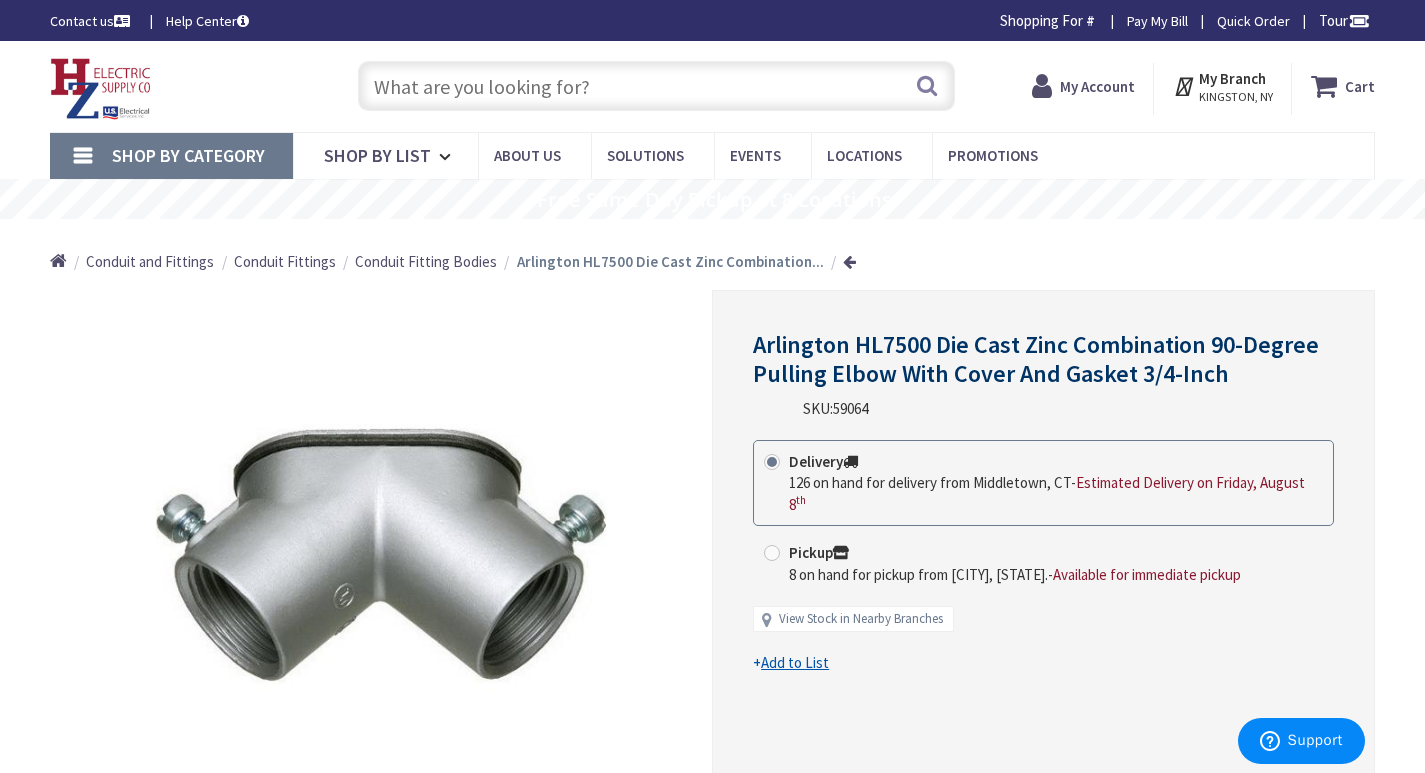 click at bounding box center [656, 86] 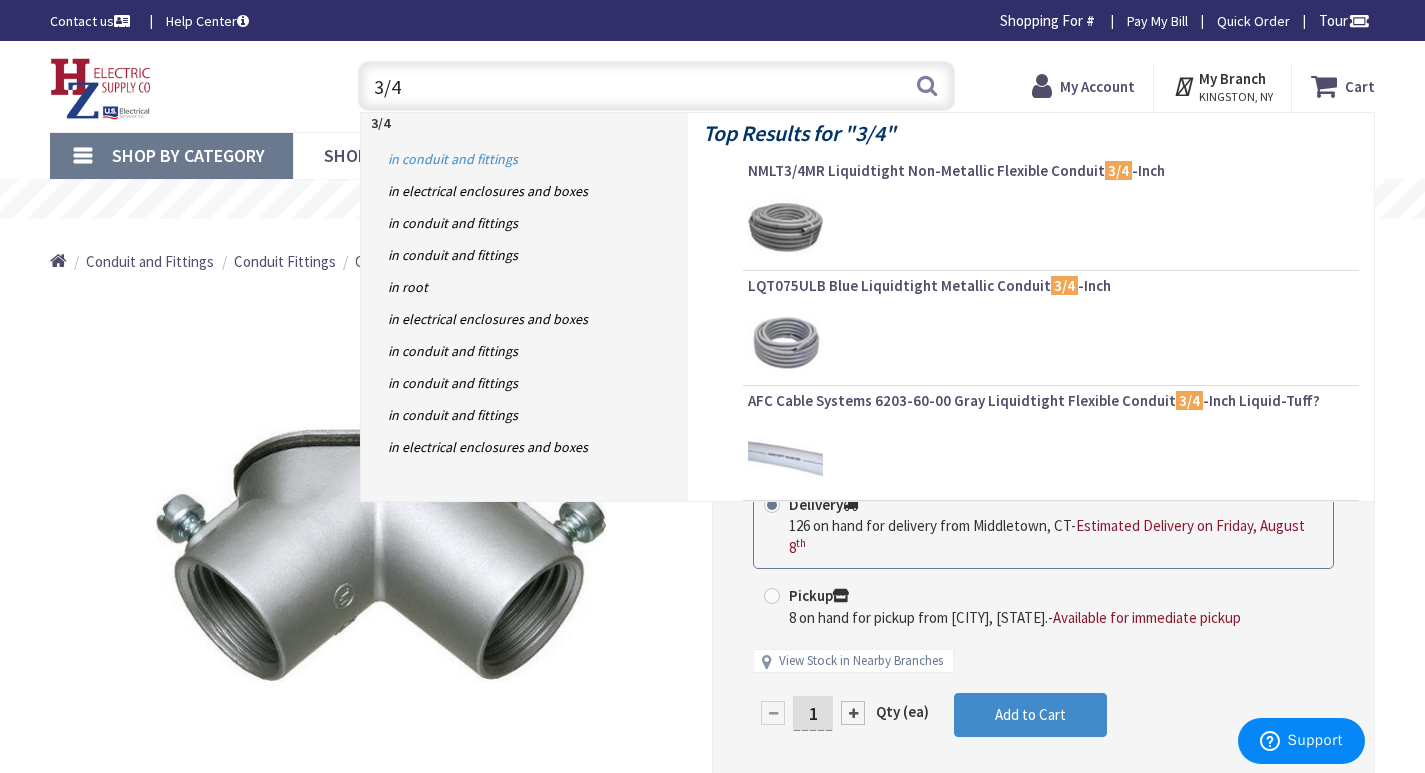 type on "3/4" 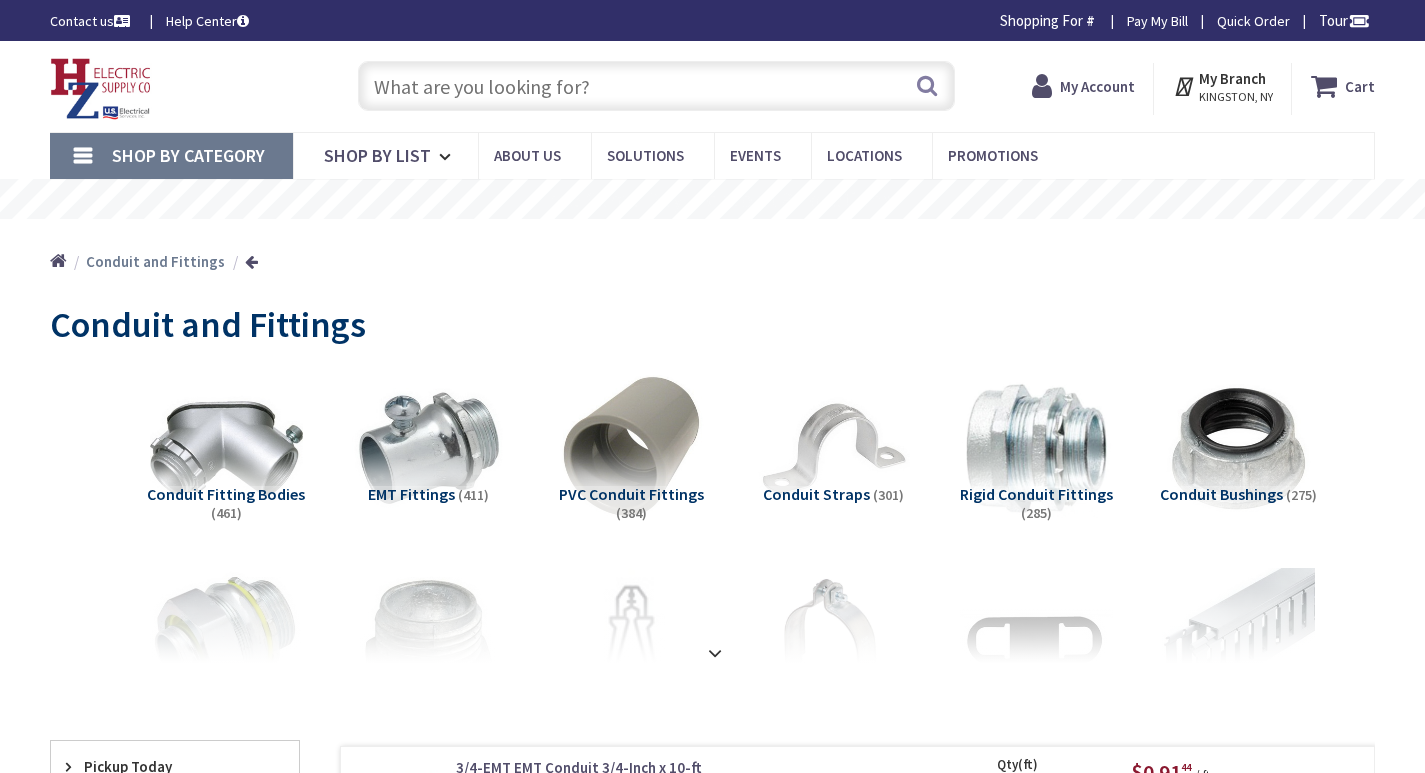 scroll, scrollTop: 14, scrollLeft: 0, axis: vertical 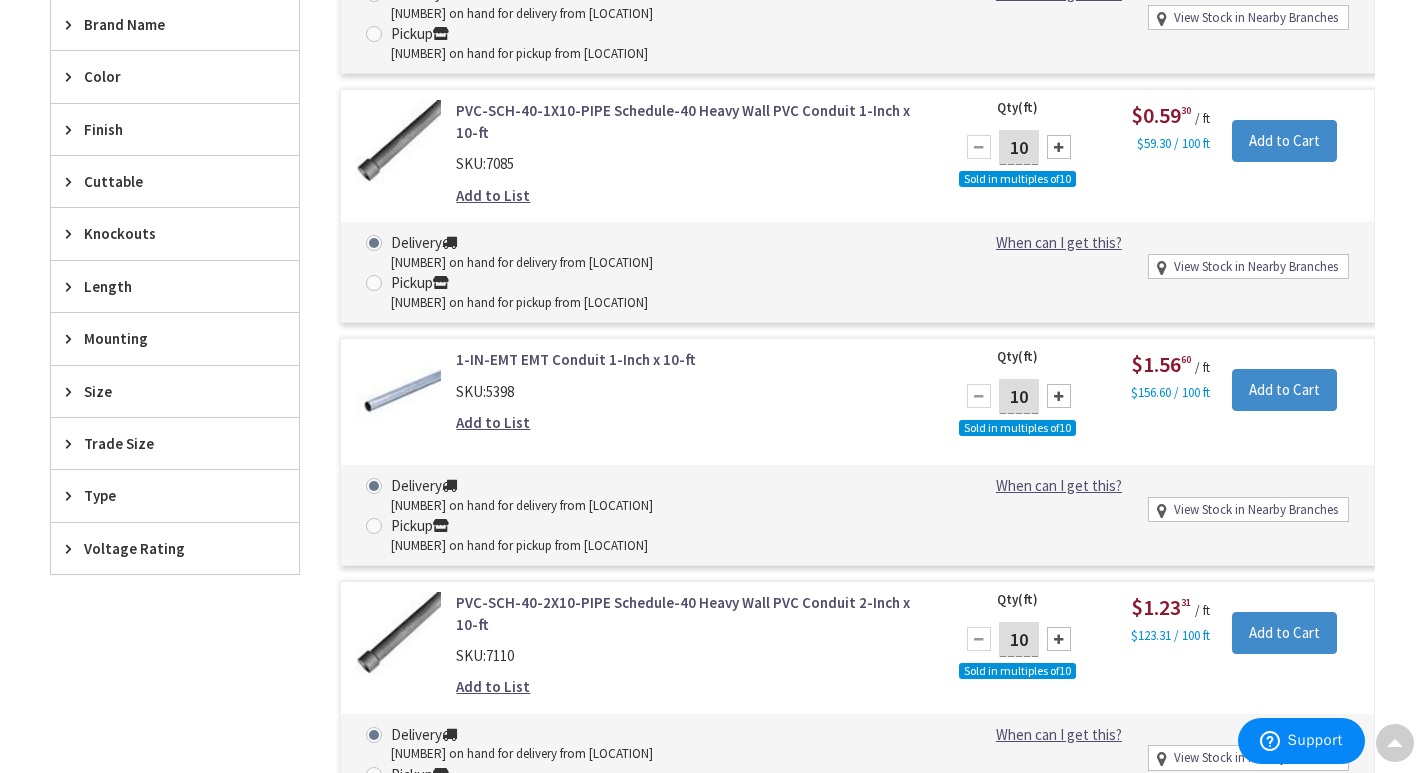 click on "Size" at bounding box center [165, 391] 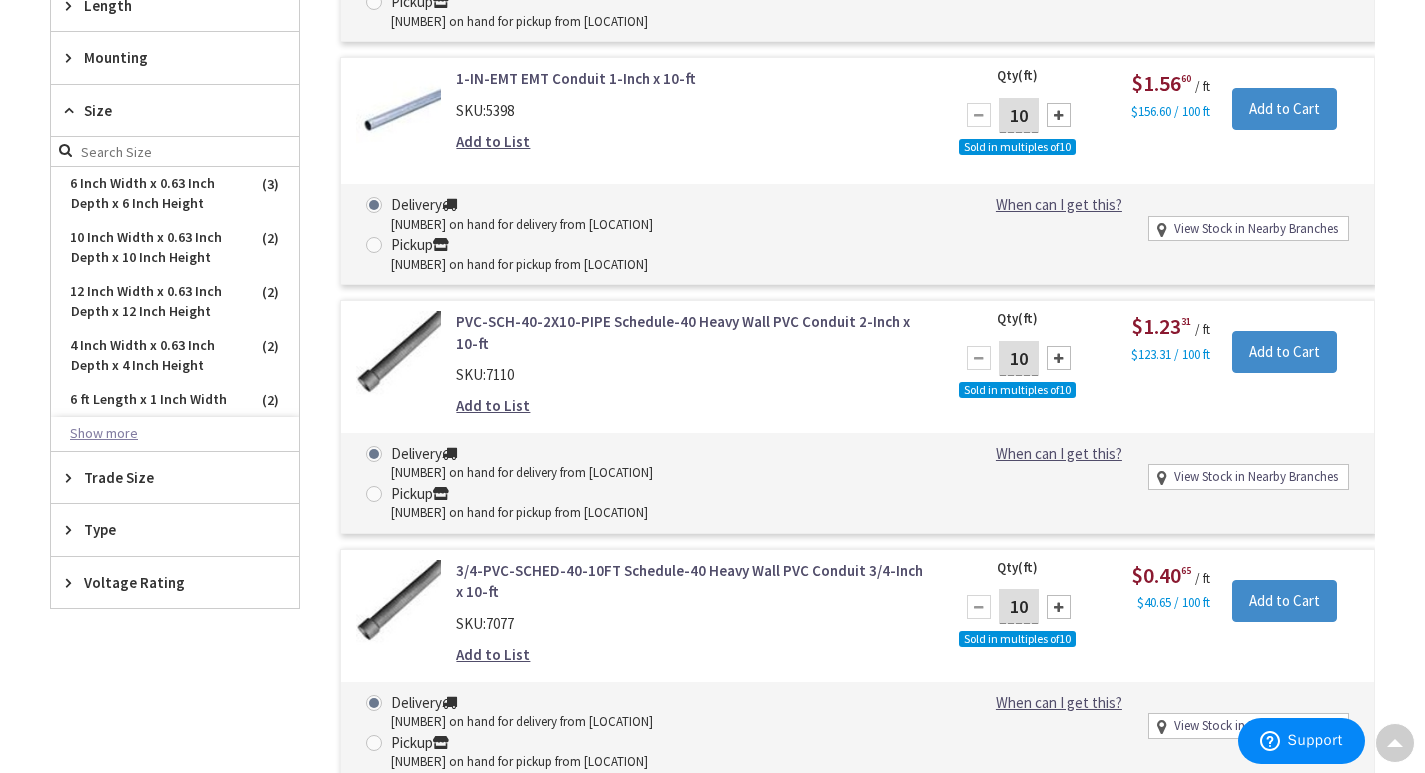 scroll, scrollTop: 1200, scrollLeft: 0, axis: vertical 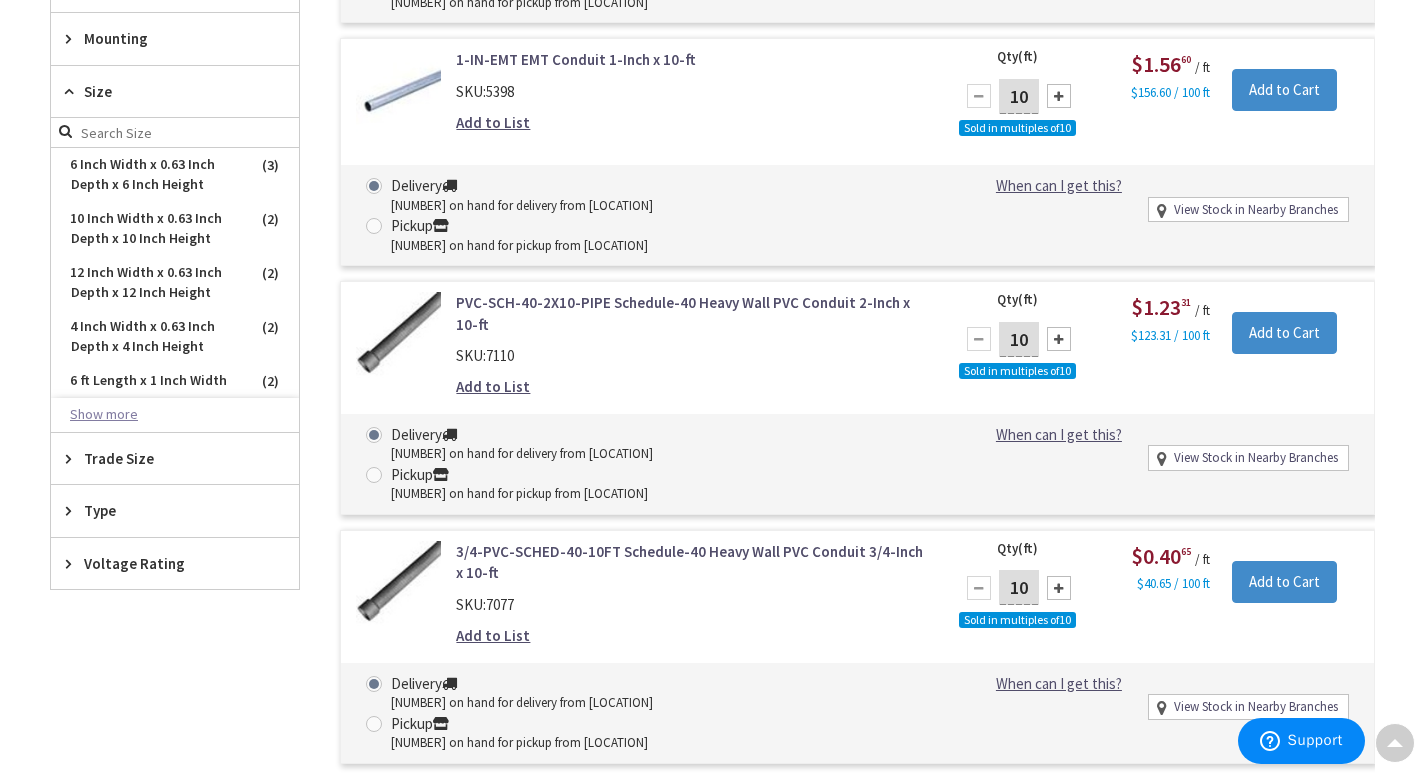 click on "Show more" at bounding box center (175, 415) 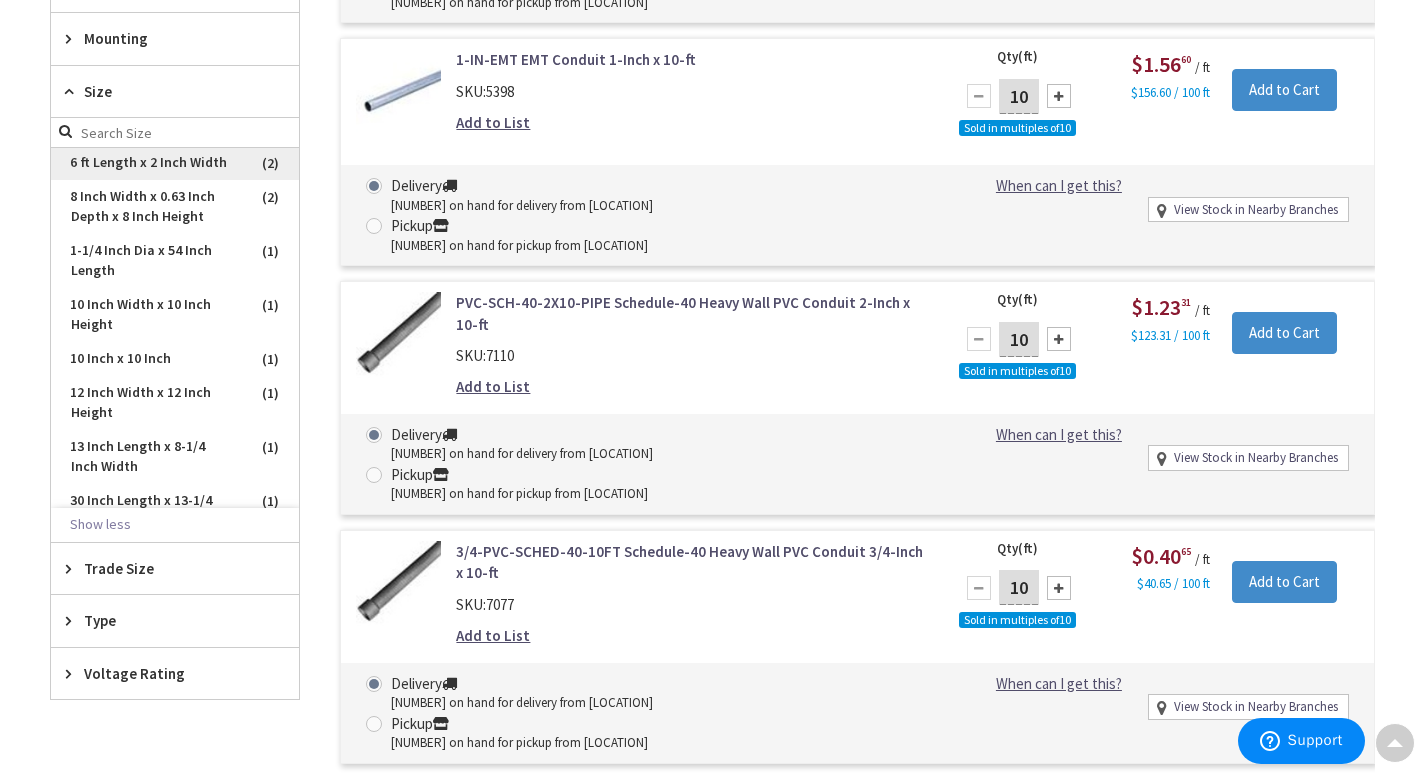 scroll, scrollTop: 114, scrollLeft: 0, axis: vertical 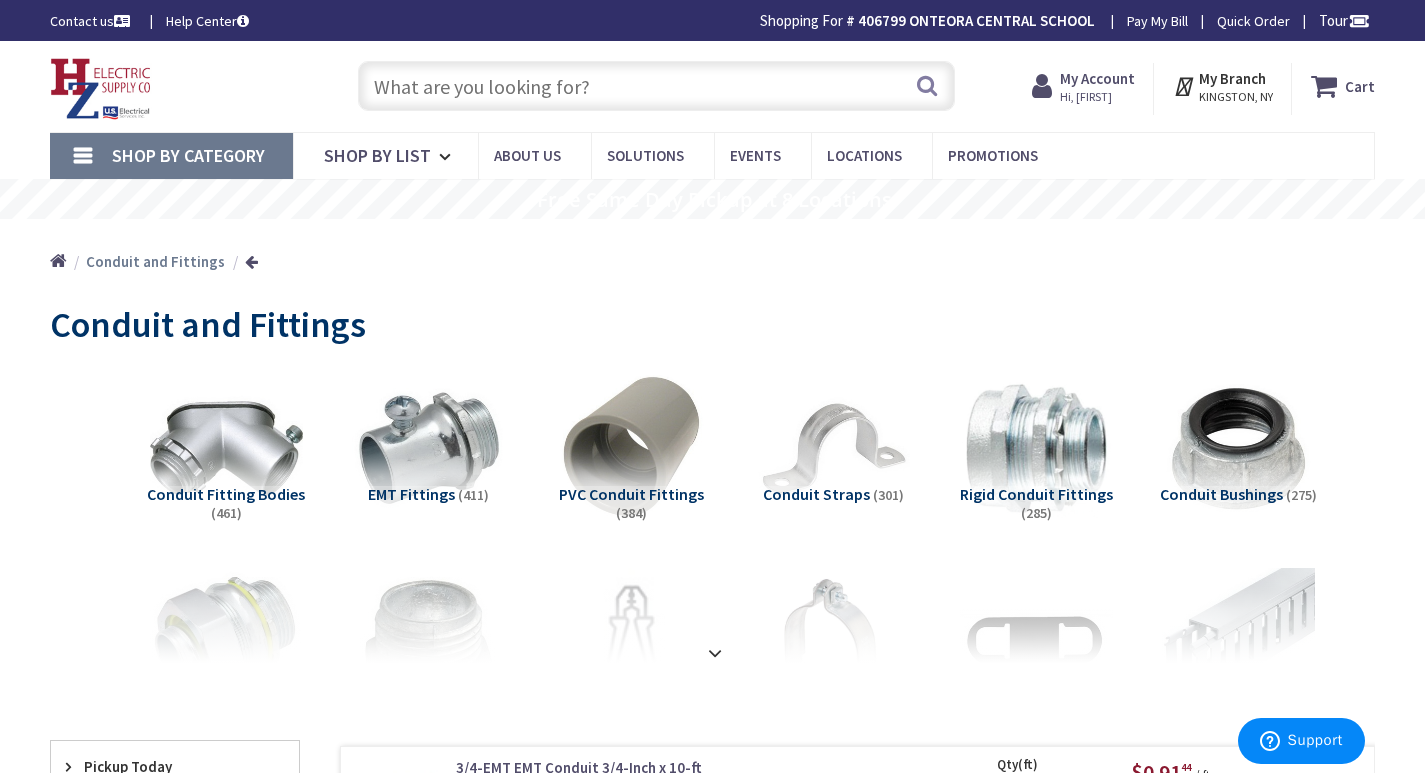 click at bounding box center (656, 86) 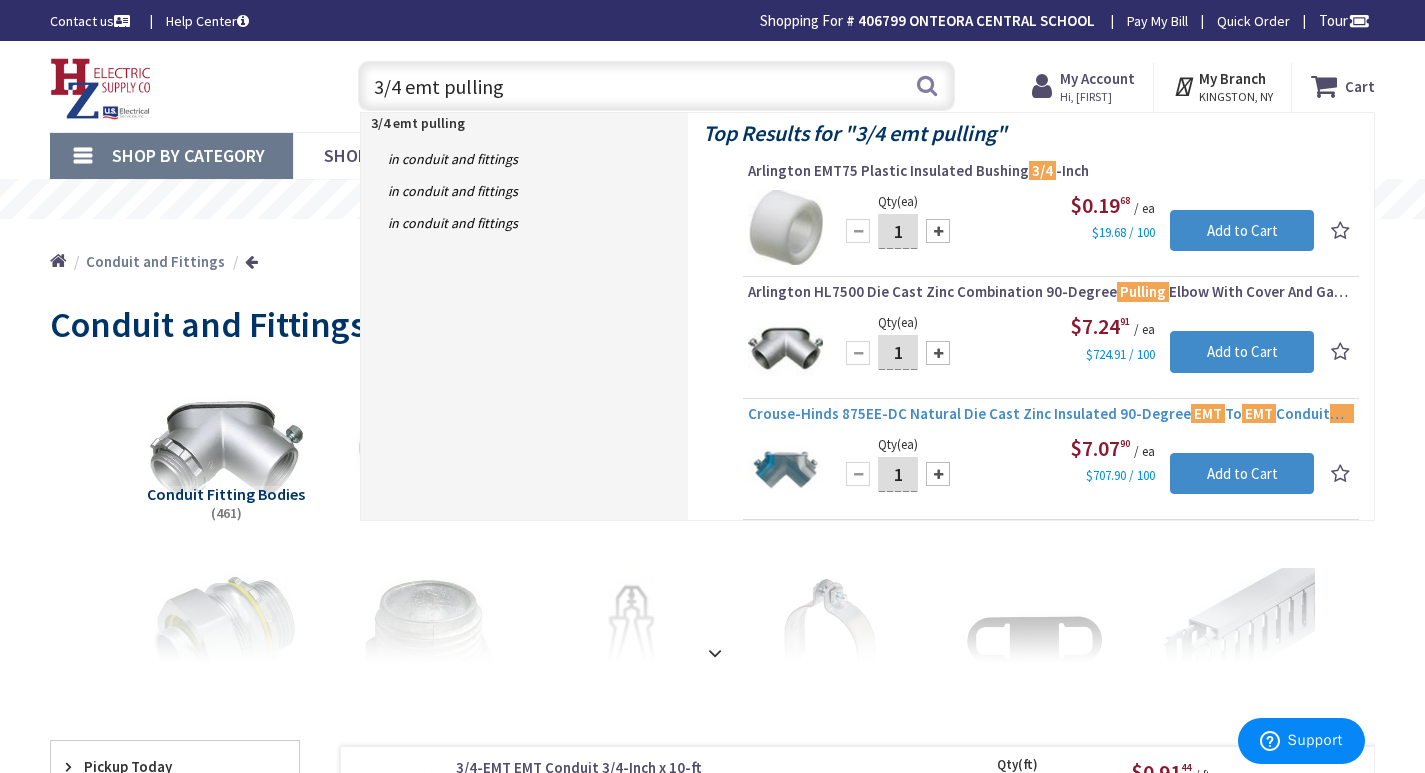 type on "3/4 emt pulling" 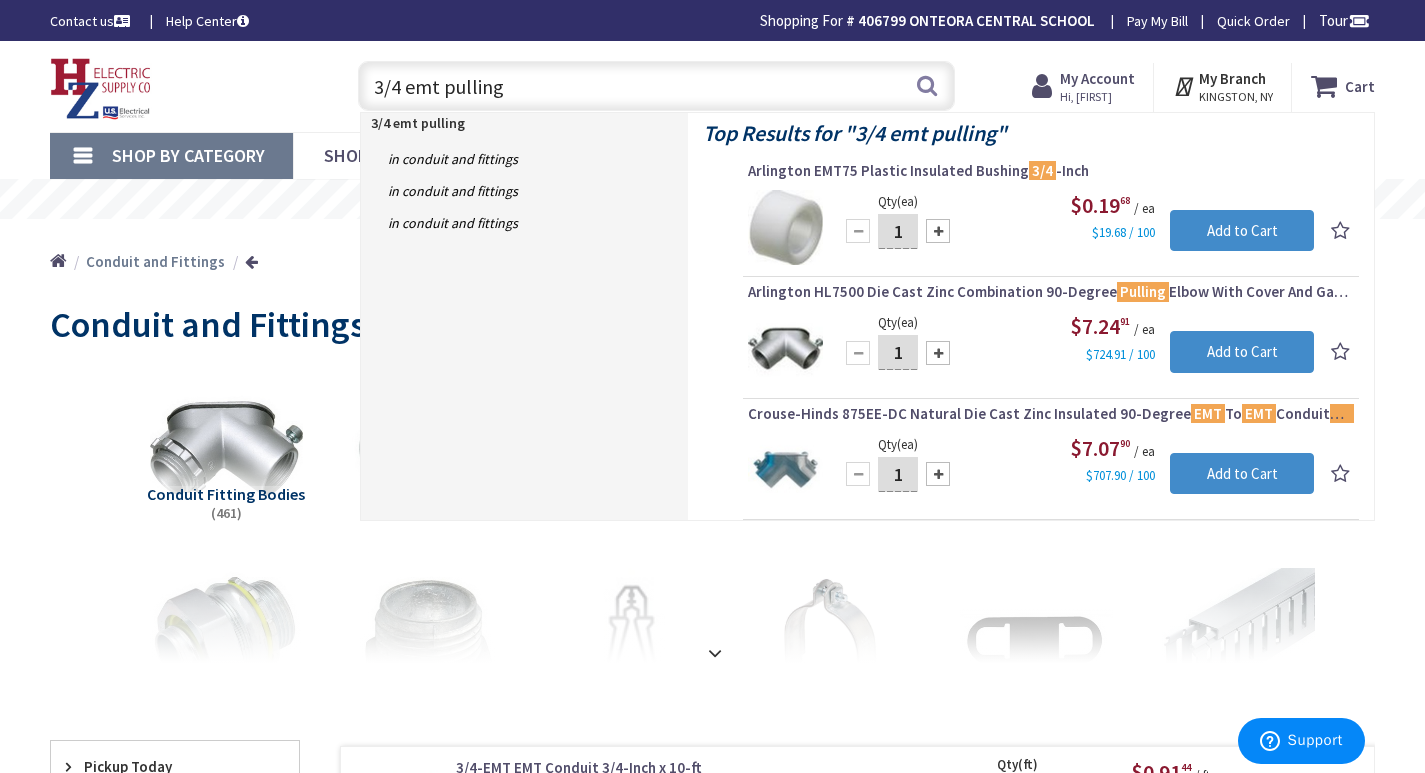 click on "Crouse-Hinds 875EE-DC Natural Die Cast Zinc Insulated 90-Degree  EMT  To  EMT  Conduit  Pulling  Elbow  3/4 -Inch" at bounding box center [1051, 414] 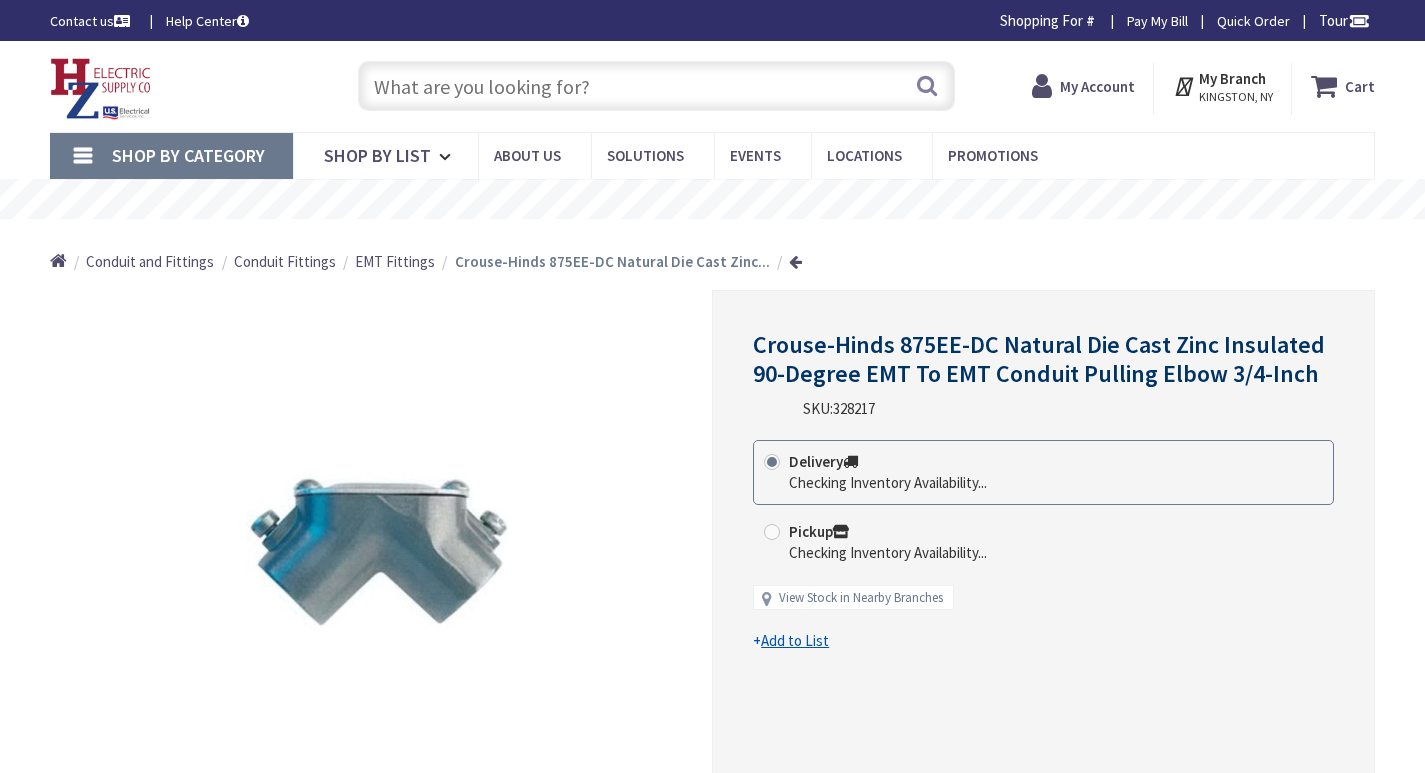 scroll, scrollTop: 0, scrollLeft: 0, axis: both 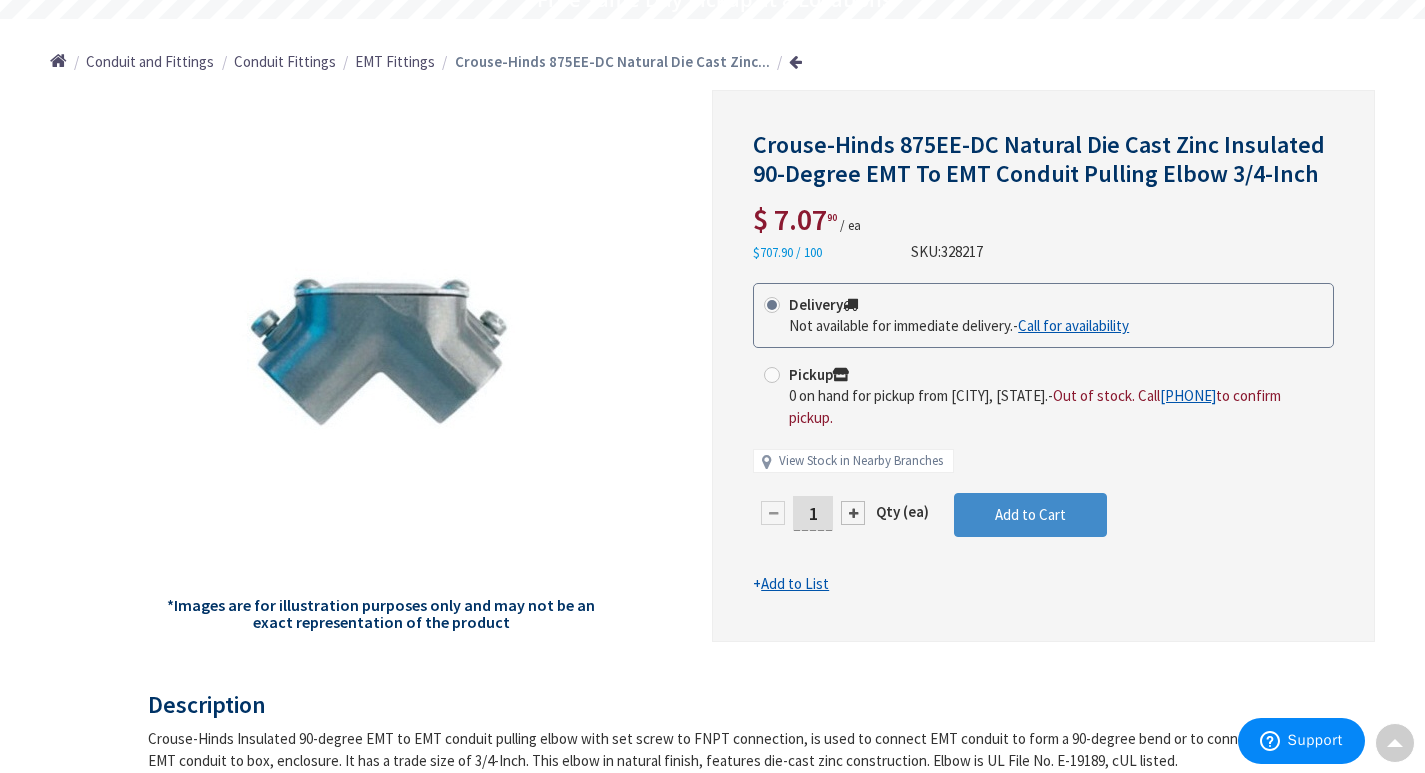 click on "1" at bounding box center (813, 513) 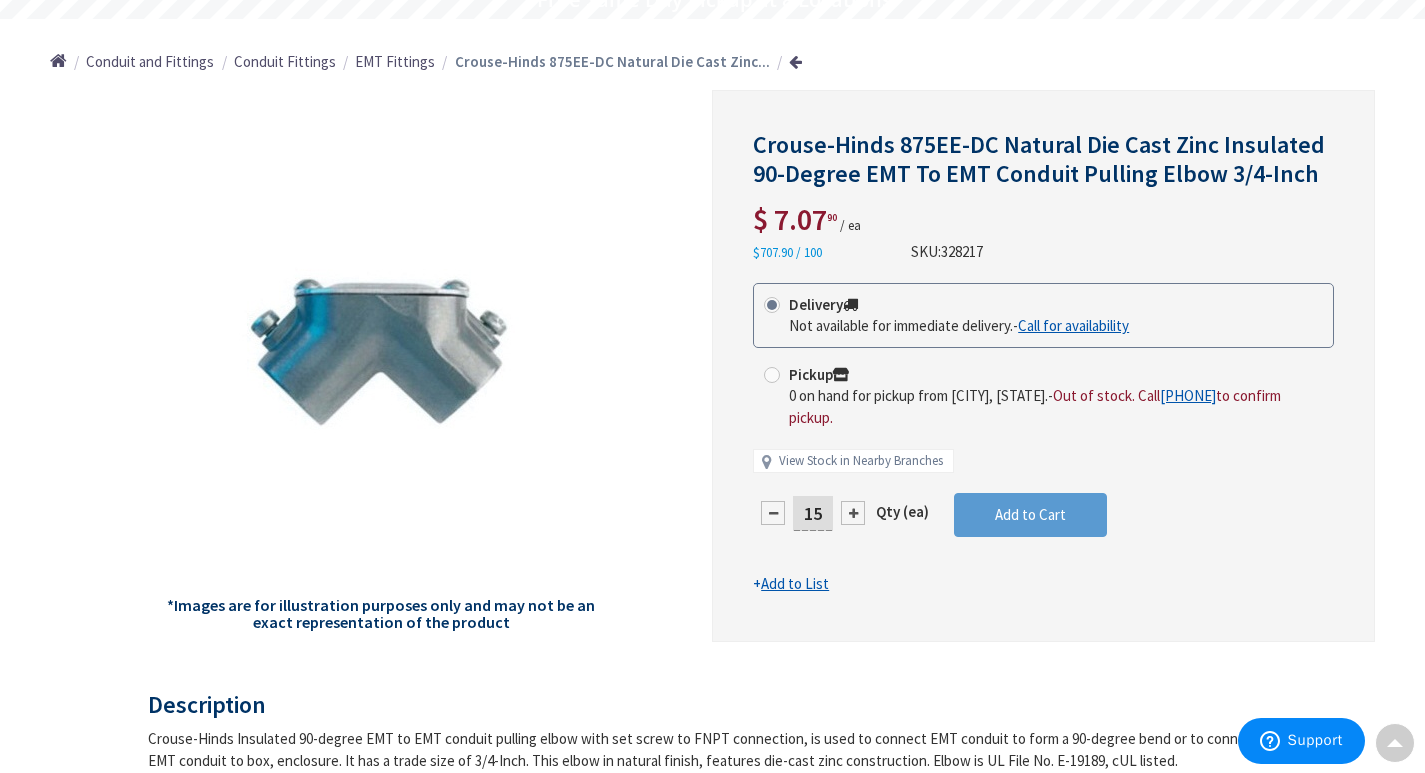 type on "15" 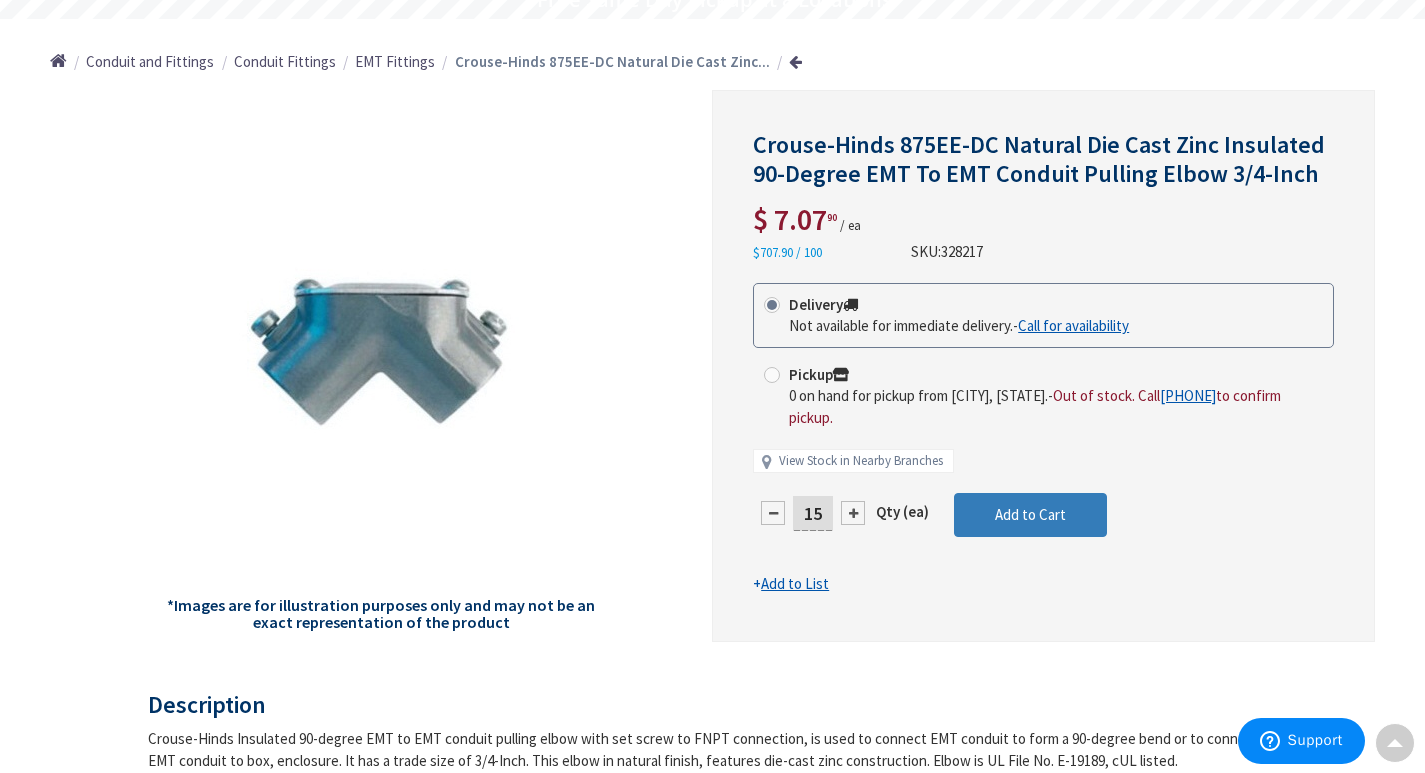 click on "This product is Discontinued
Delivery
Not available for immediate delivery.
-  Call for availability
Pickup
0 on hand for pickup from Kingston, NY.
-  Out of stock. Call  +1-413-848-6603  to confirm pickup.
View Stock in Nearby Branches" at bounding box center (1043, 439) 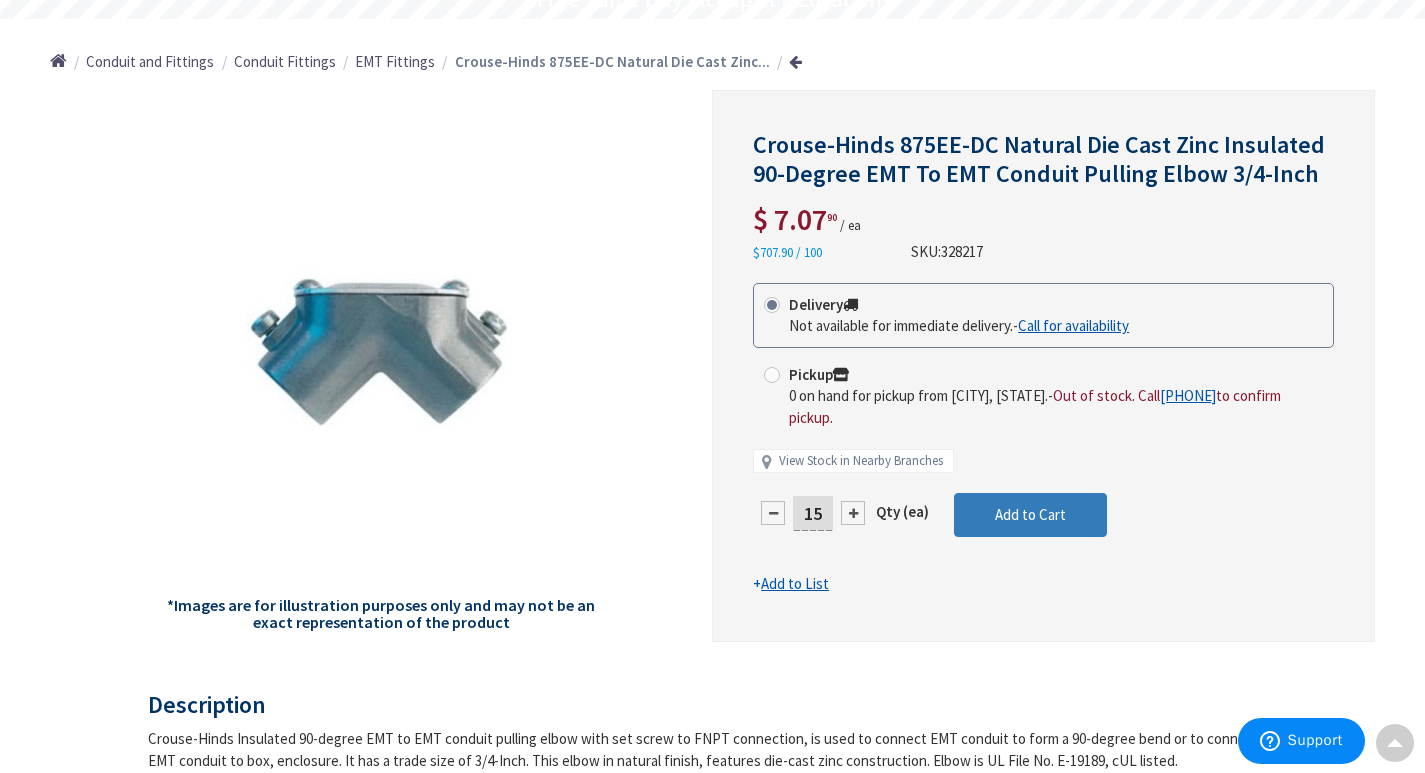 click on "Add to Cart" at bounding box center (1030, 514) 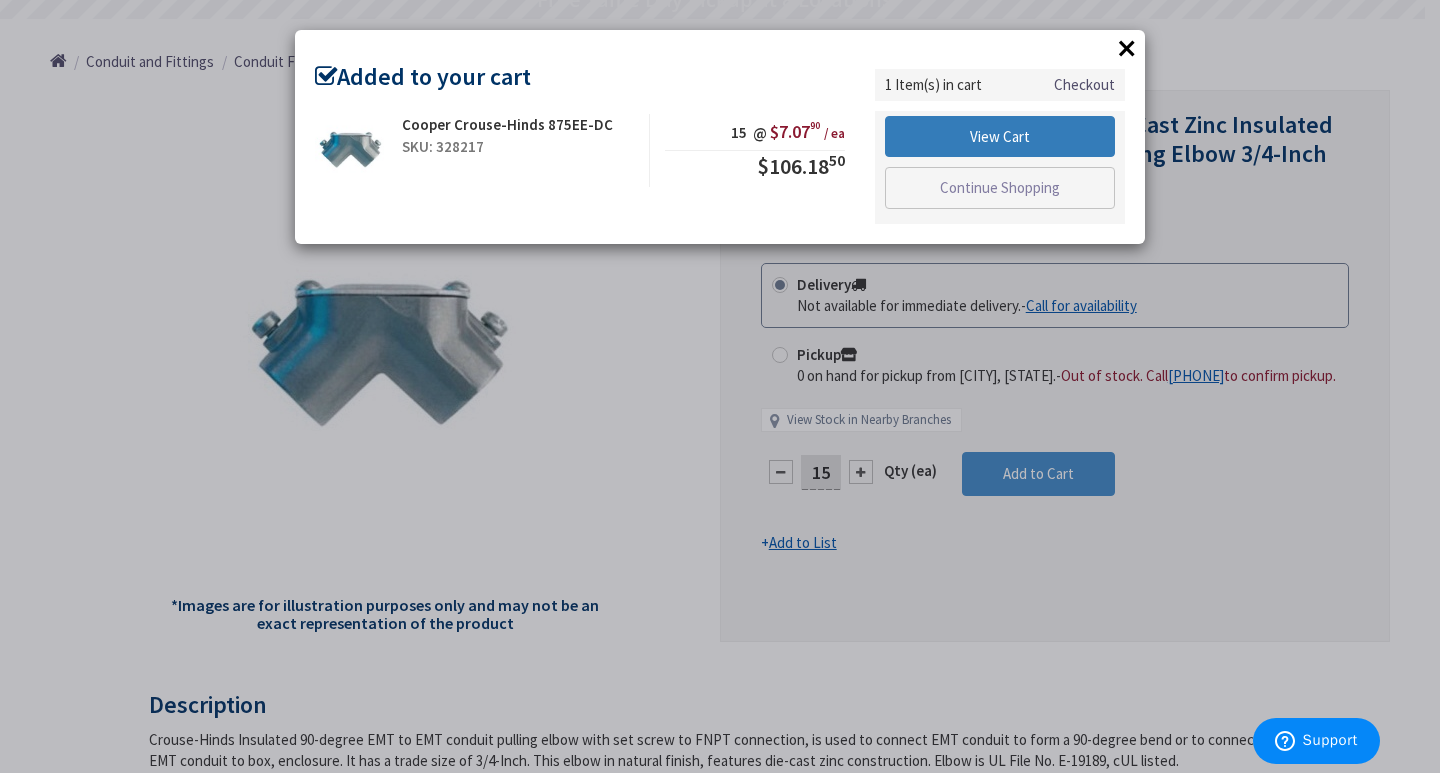 click on "View Cart" at bounding box center [1000, 137] 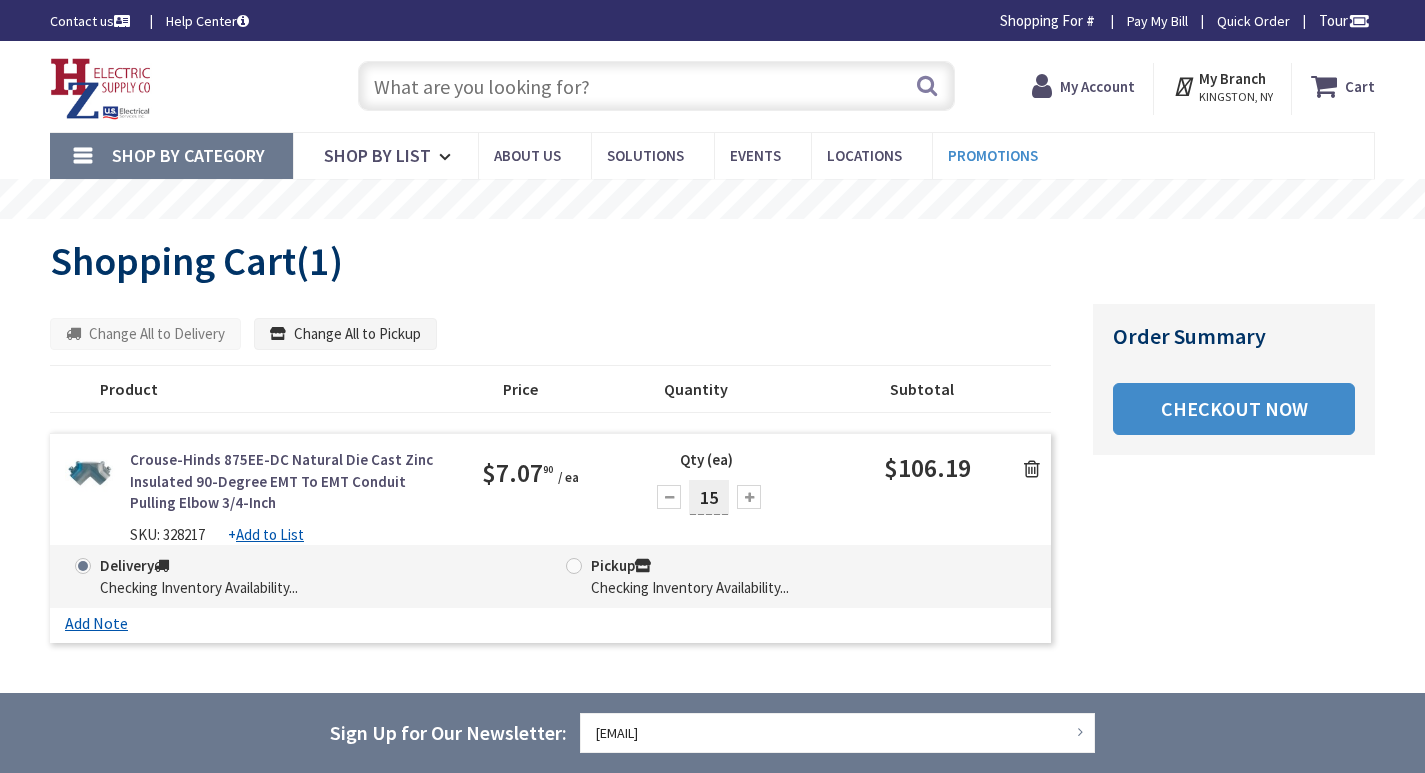 scroll, scrollTop: 0, scrollLeft: 0, axis: both 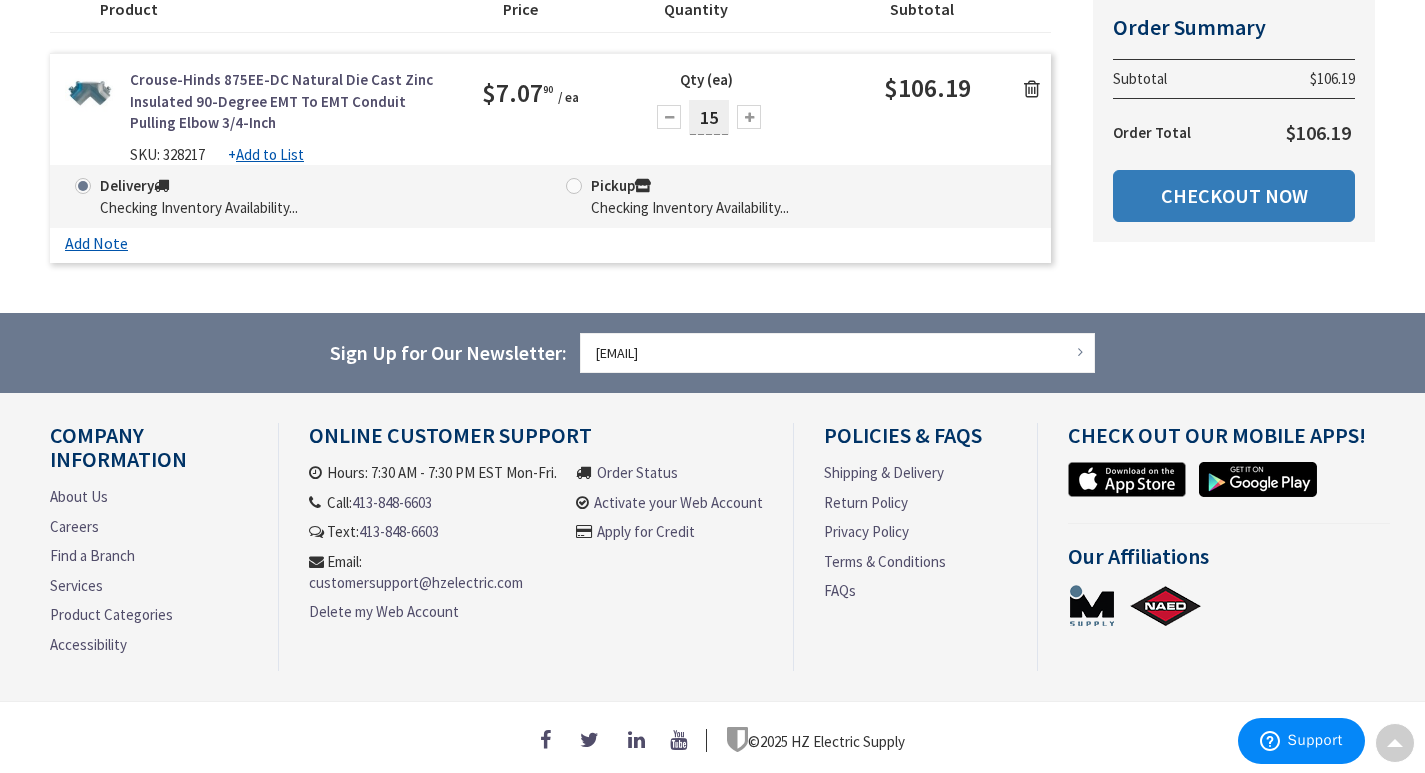 click on "Checkout Now" at bounding box center (1234, 196) 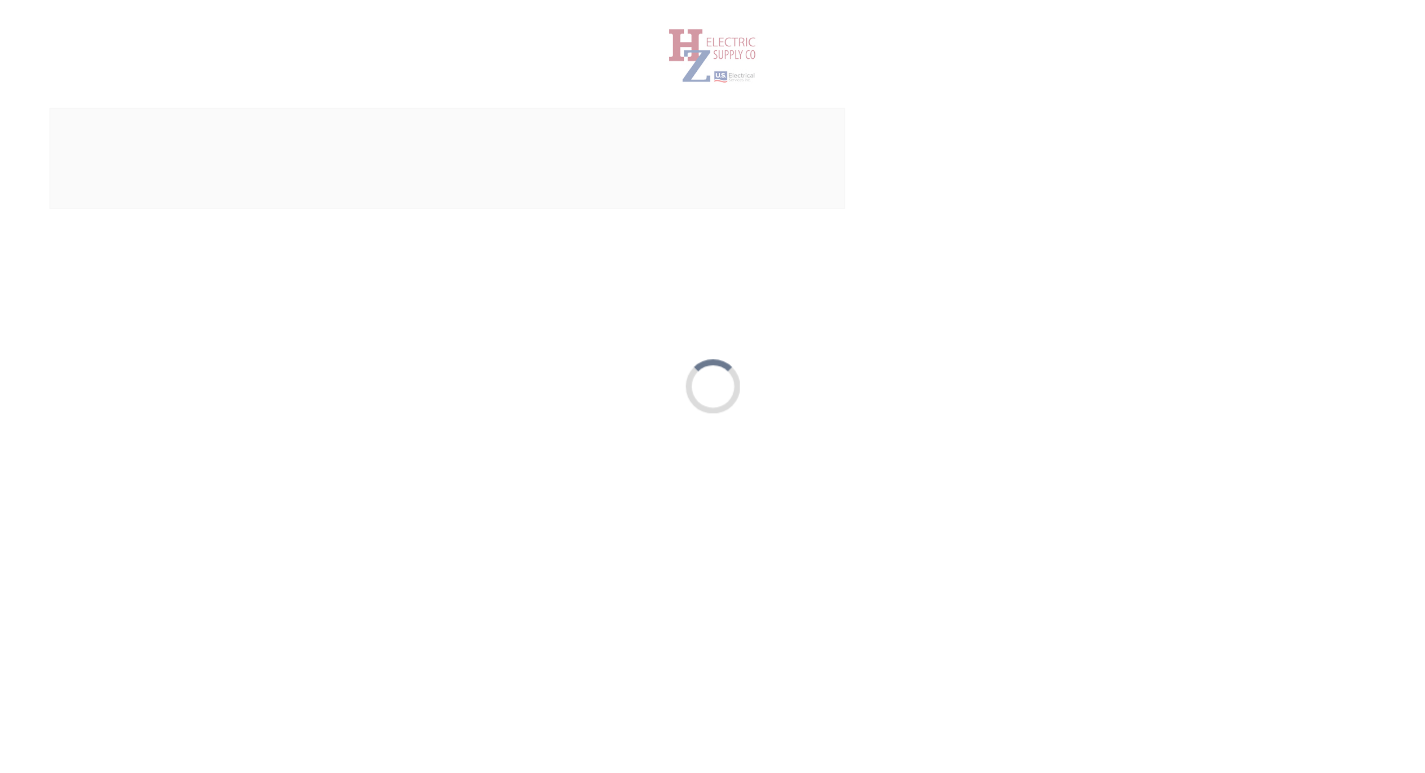 scroll, scrollTop: 0, scrollLeft: 0, axis: both 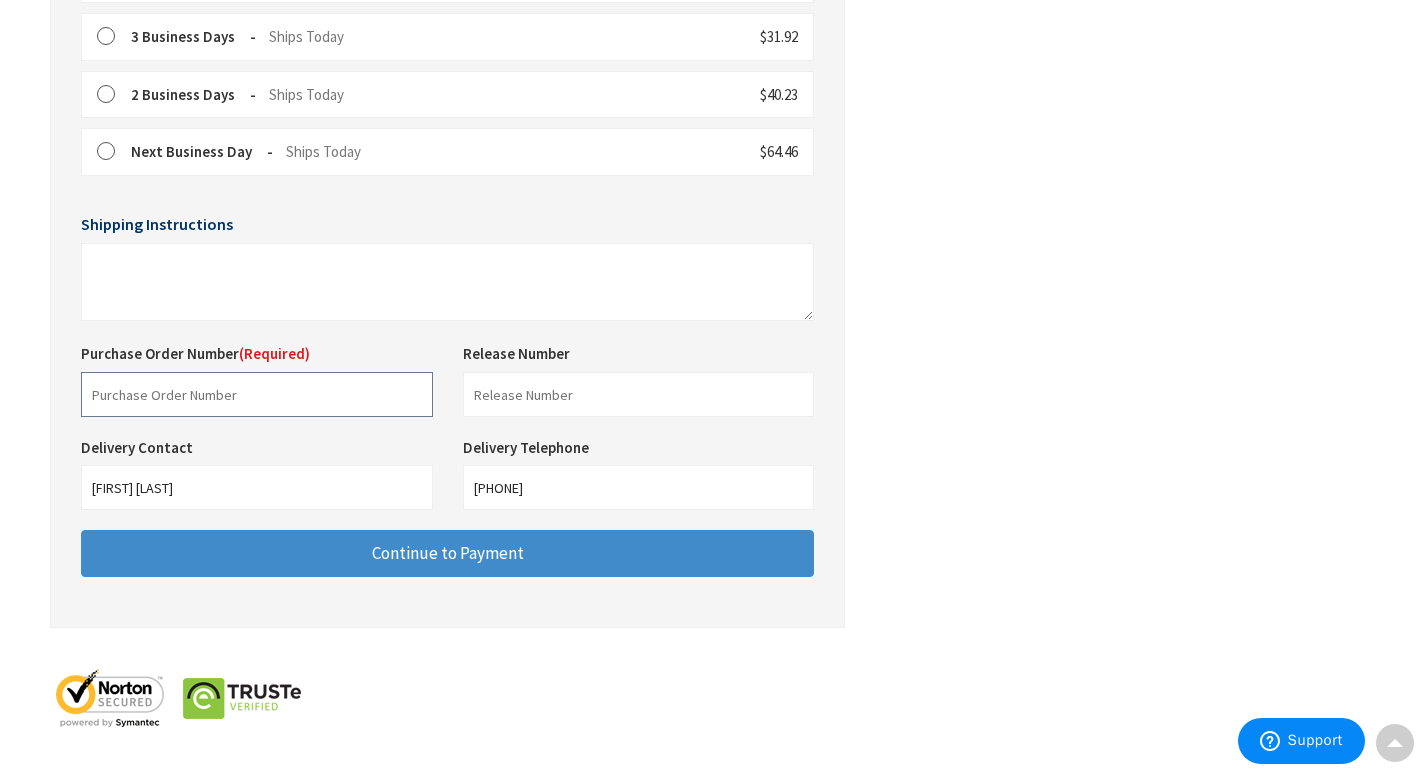 click at bounding box center [257, 394] 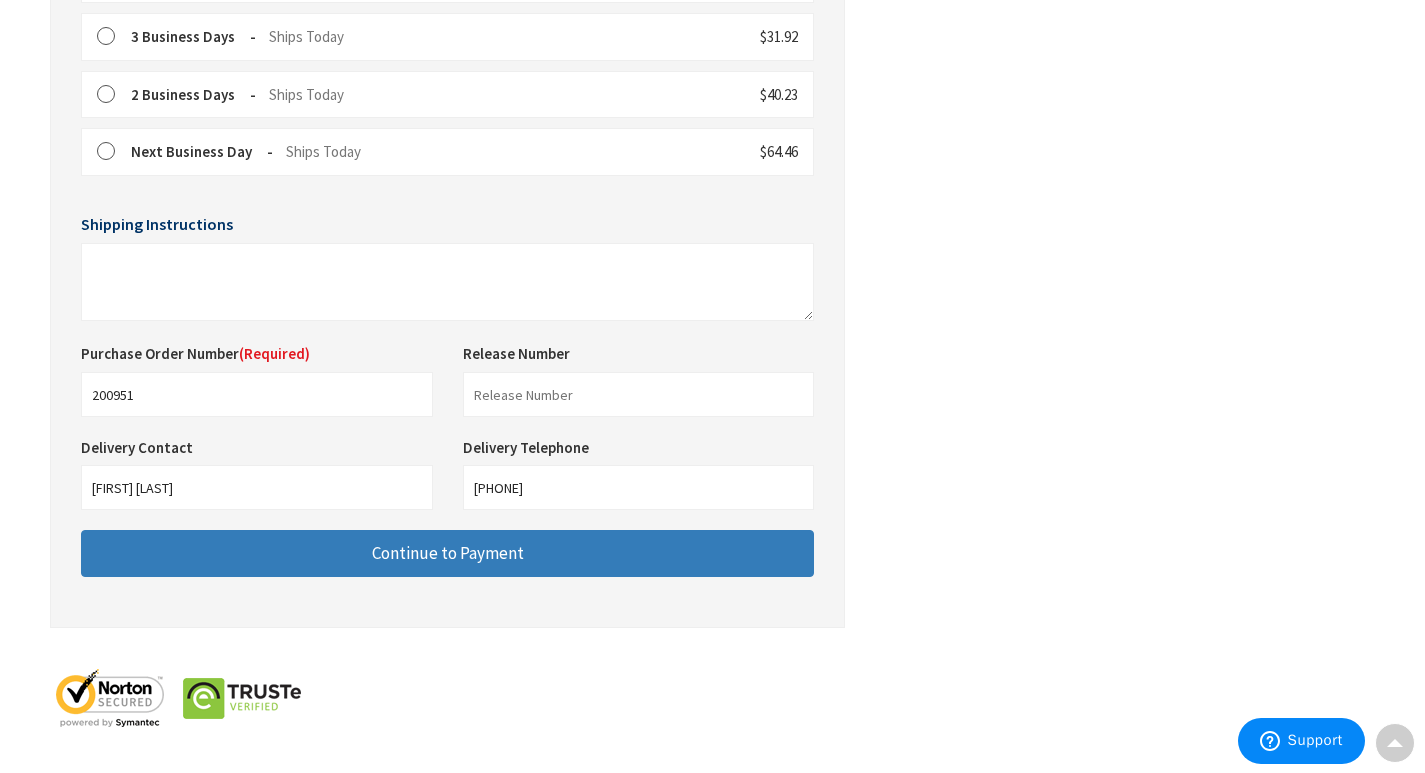 click on "Continue to Payment" at bounding box center (448, 553) 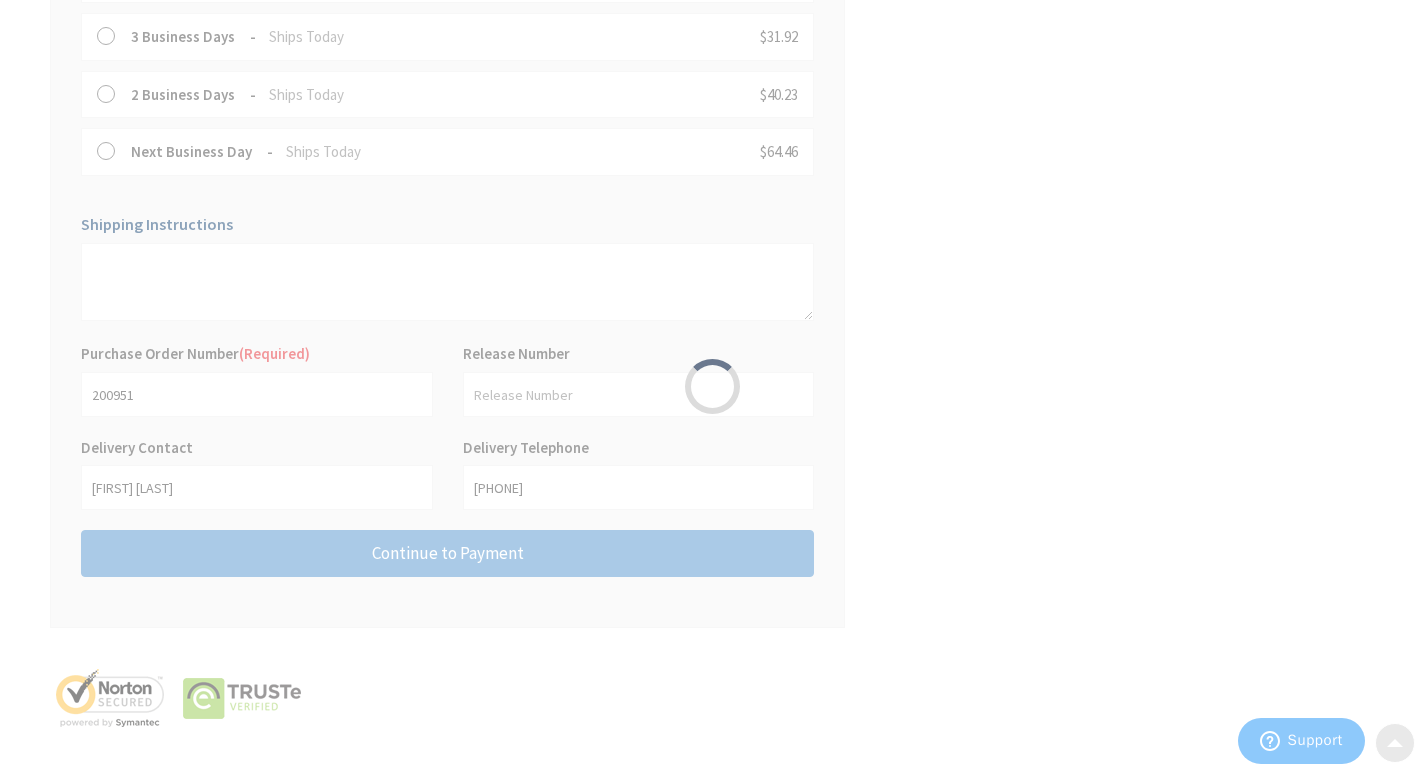 scroll, scrollTop: 0, scrollLeft: 0, axis: both 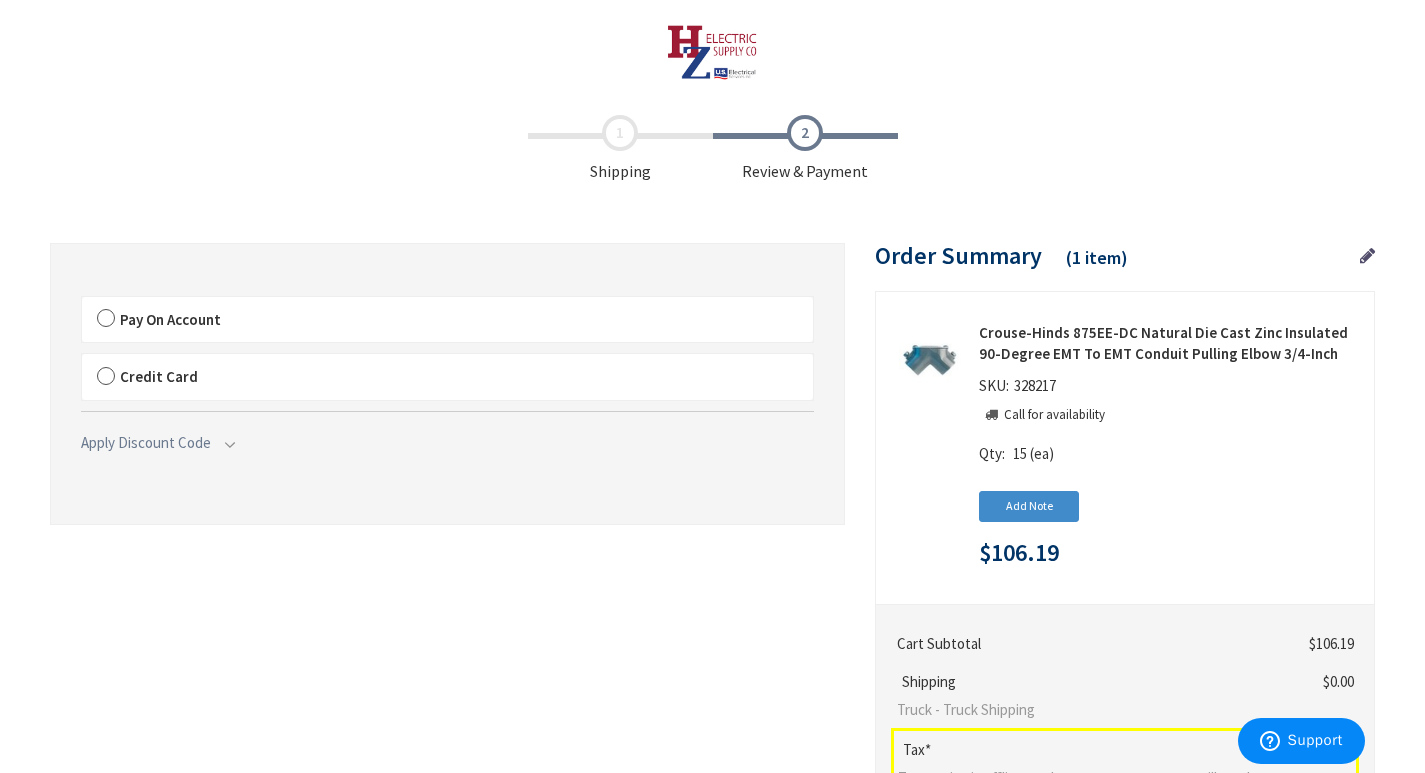 click on "Pay On Account" at bounding box center (447, 320) 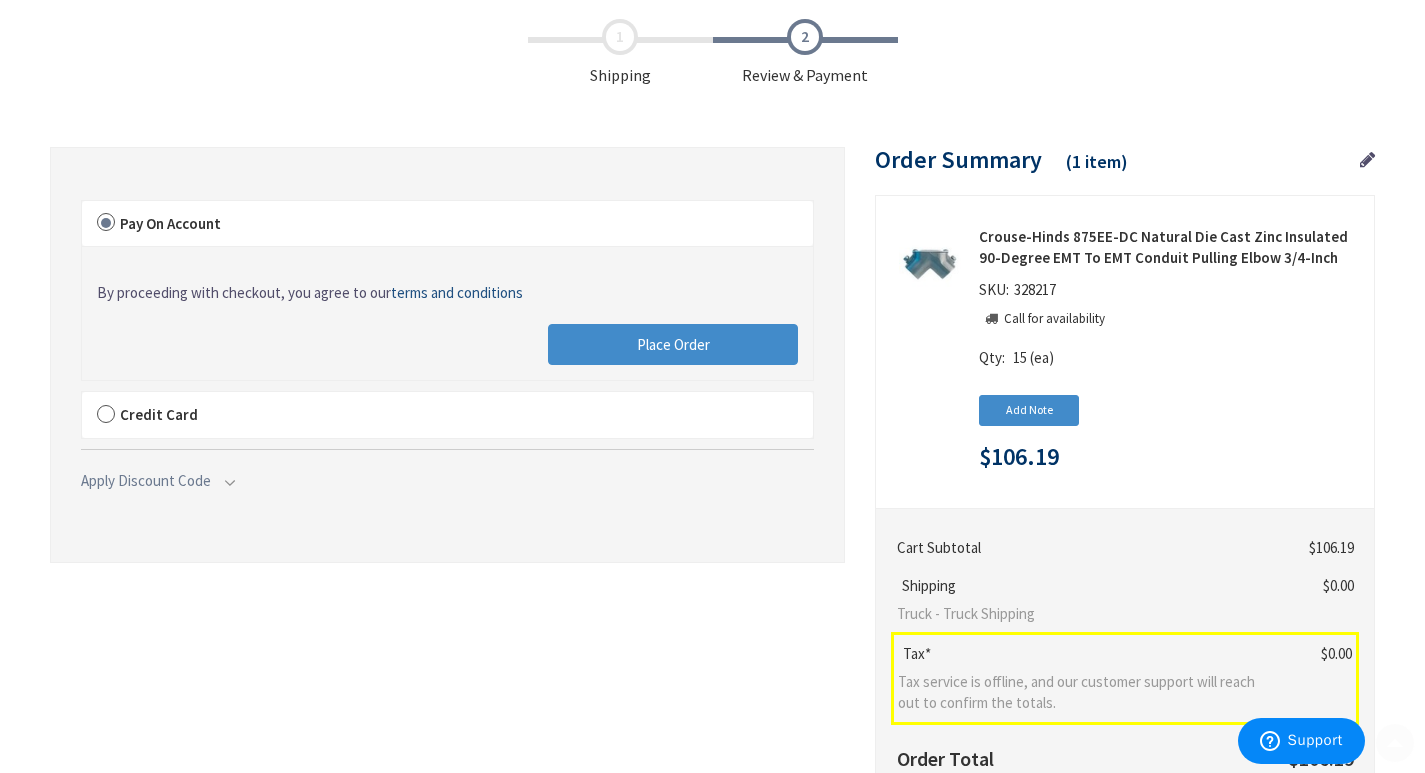 scroll, scrollTop: 300, scrollLeft: 0, axis: vertical 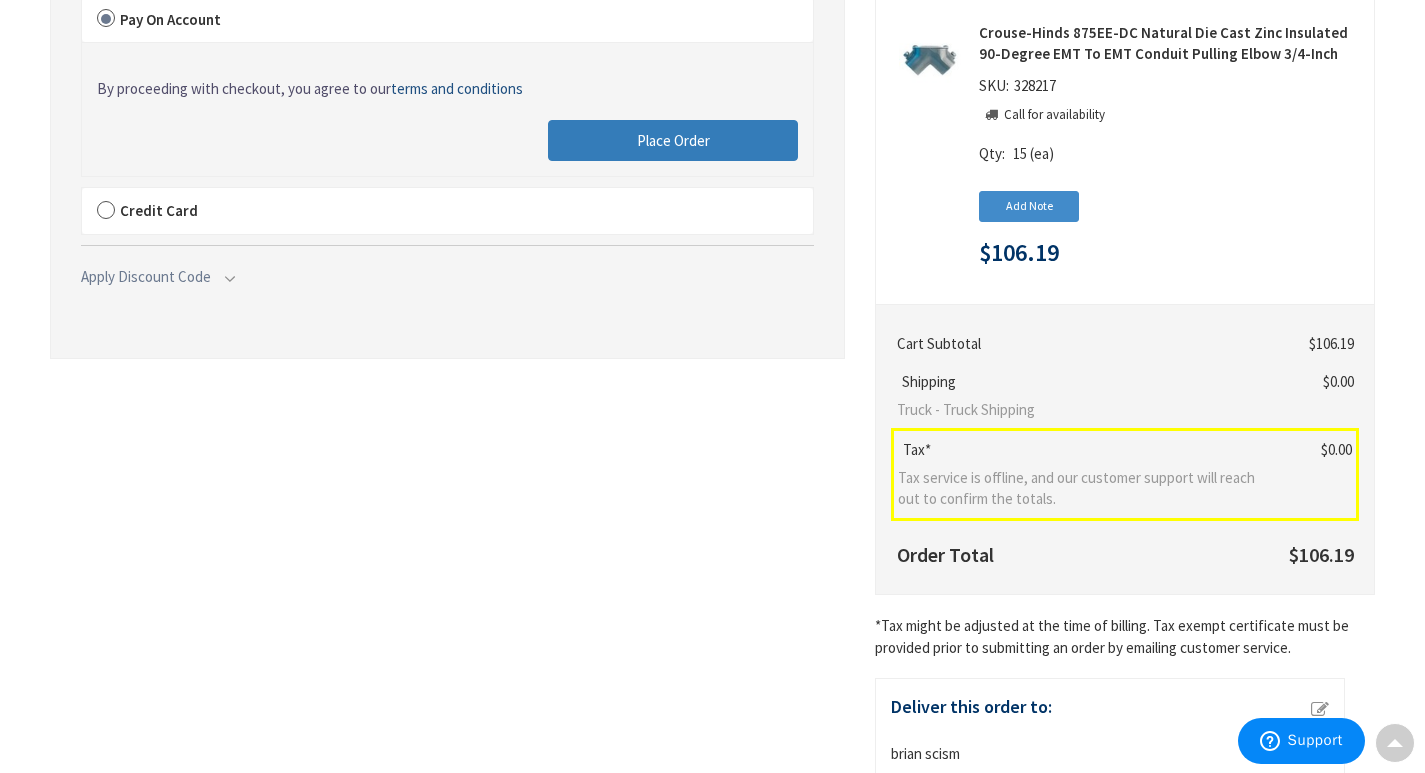 click on "Place Order" at bounding box center (673, 140) 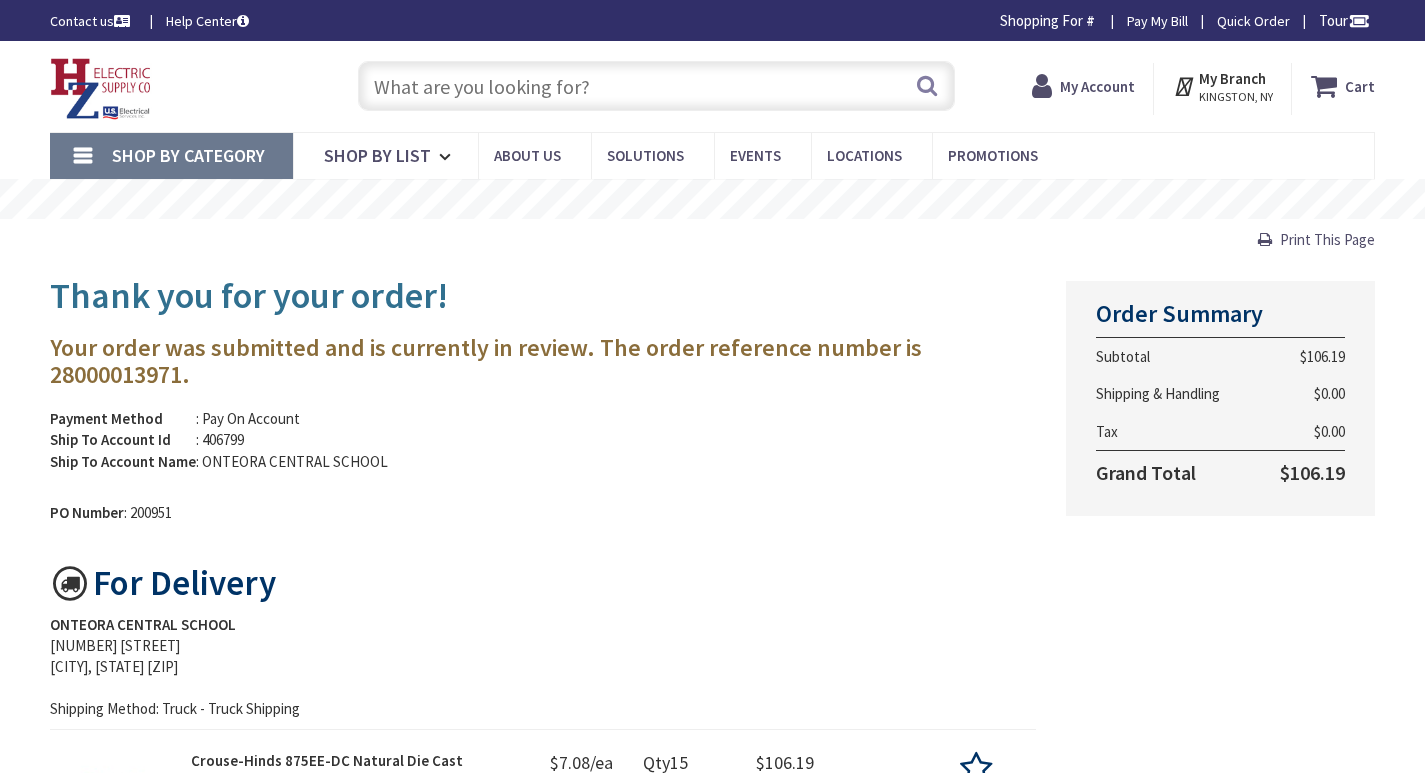scroll, scrollTop: 0, scrollLeft: 0, axis: both 